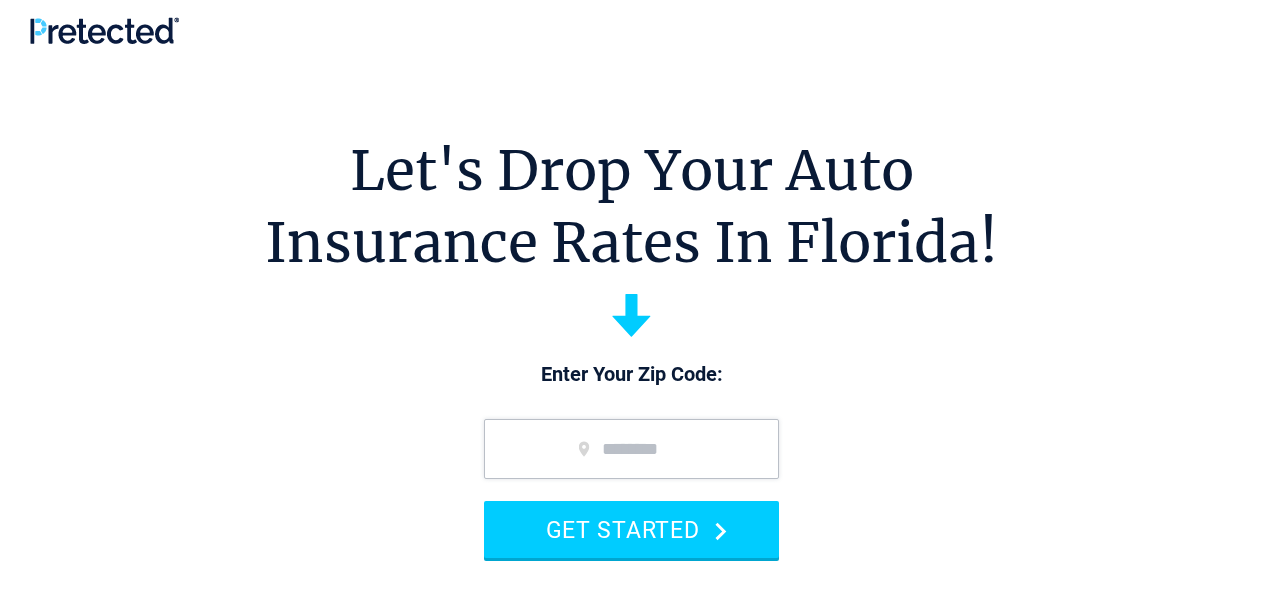 scroll, scrollTop: 0, scrollLeft: 0, axis: both 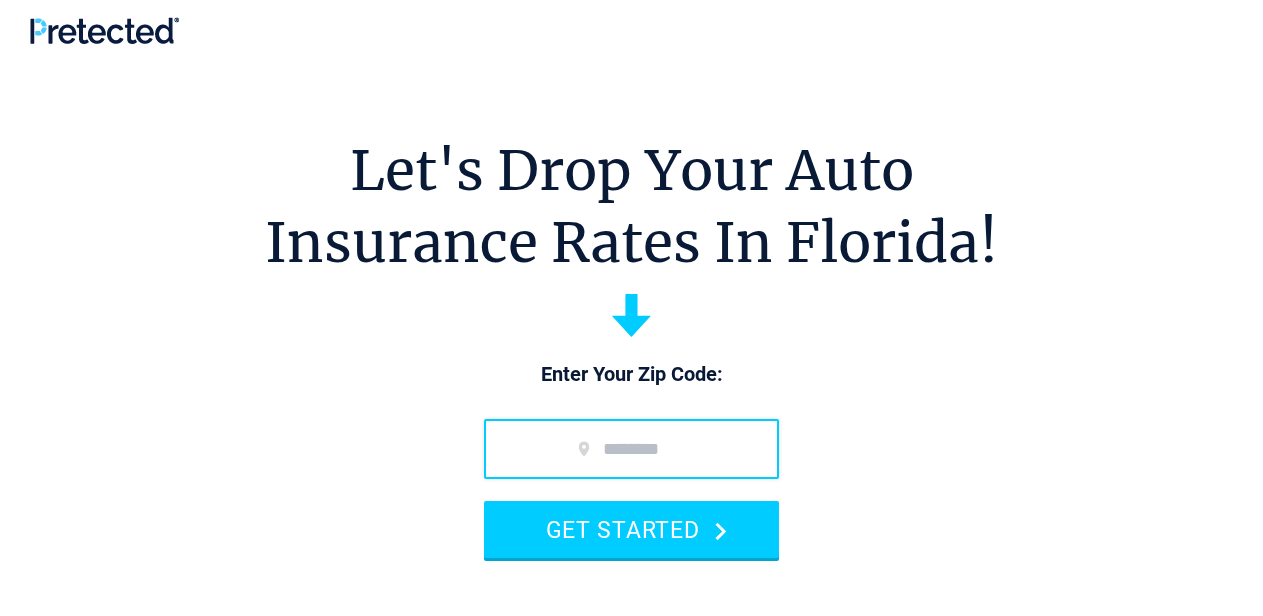 click at bounding box center [631, 449] 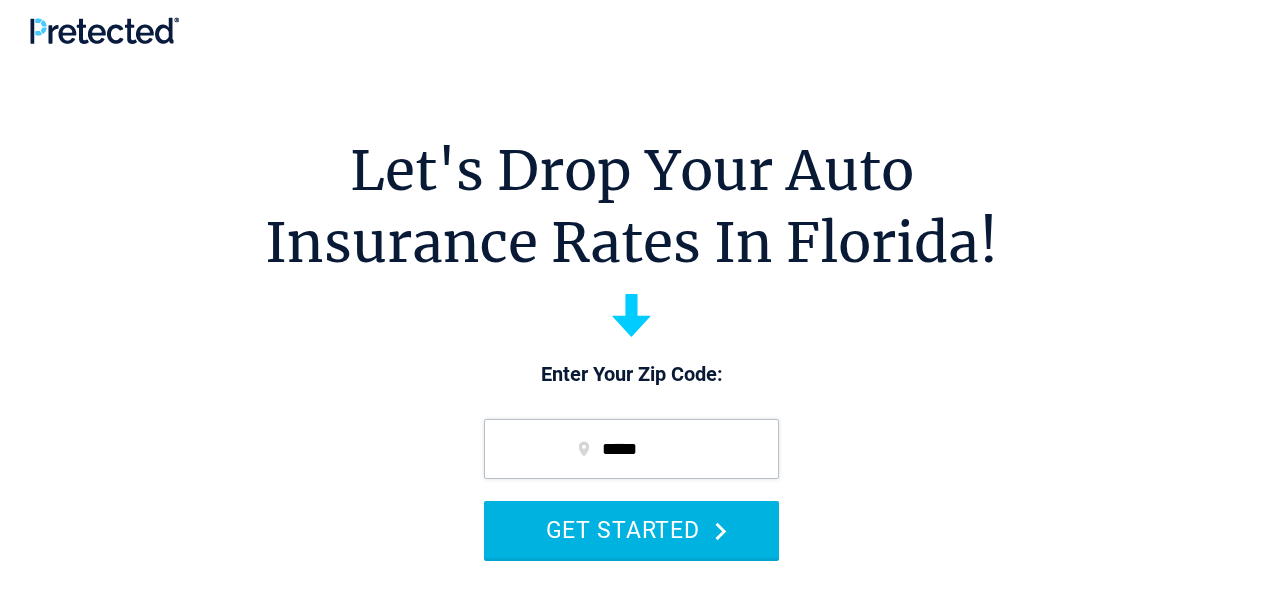 type on "*****" 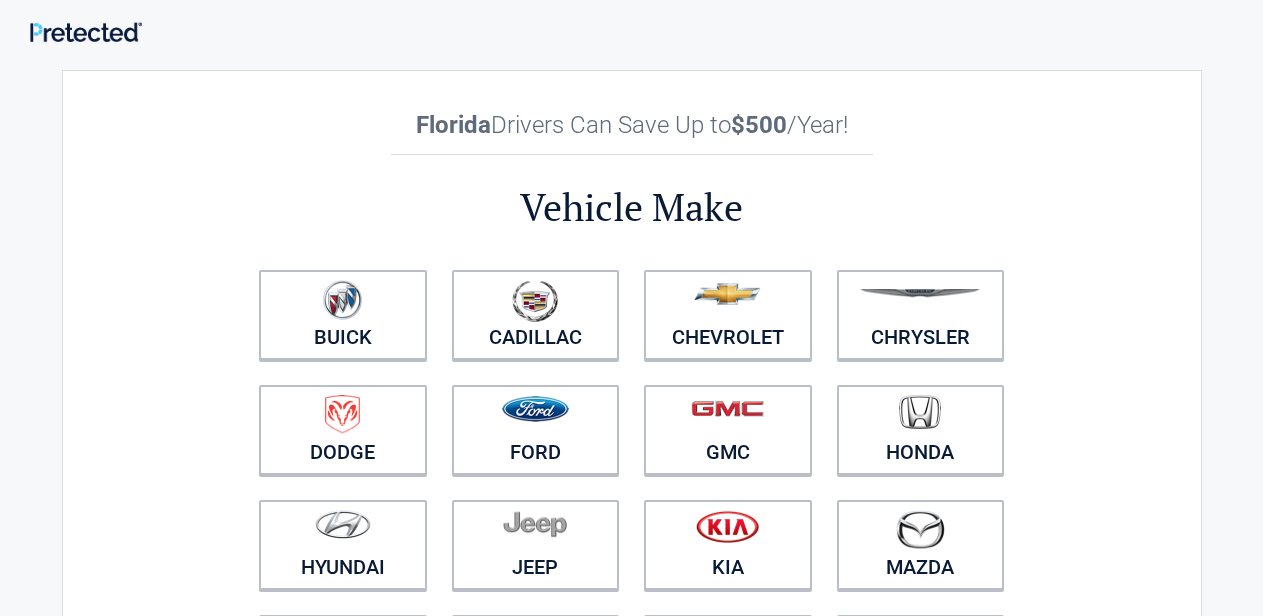 scroll, scrollTop: 0, scrollLeft: 0, axis: both 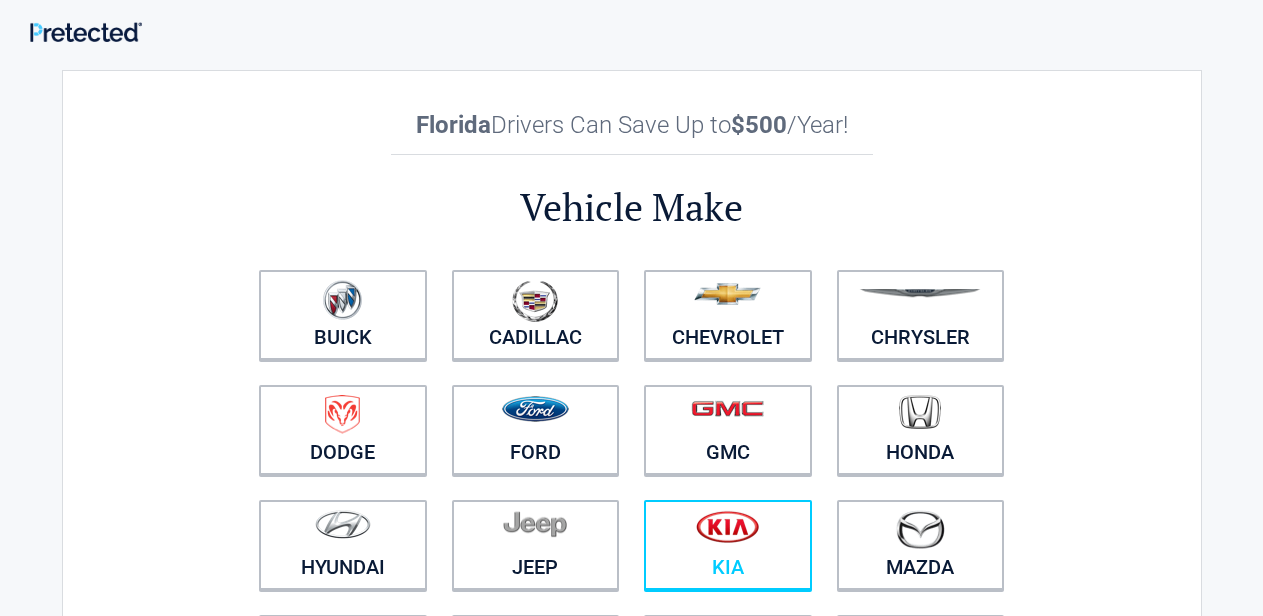 click at bounding box center [728, 532] 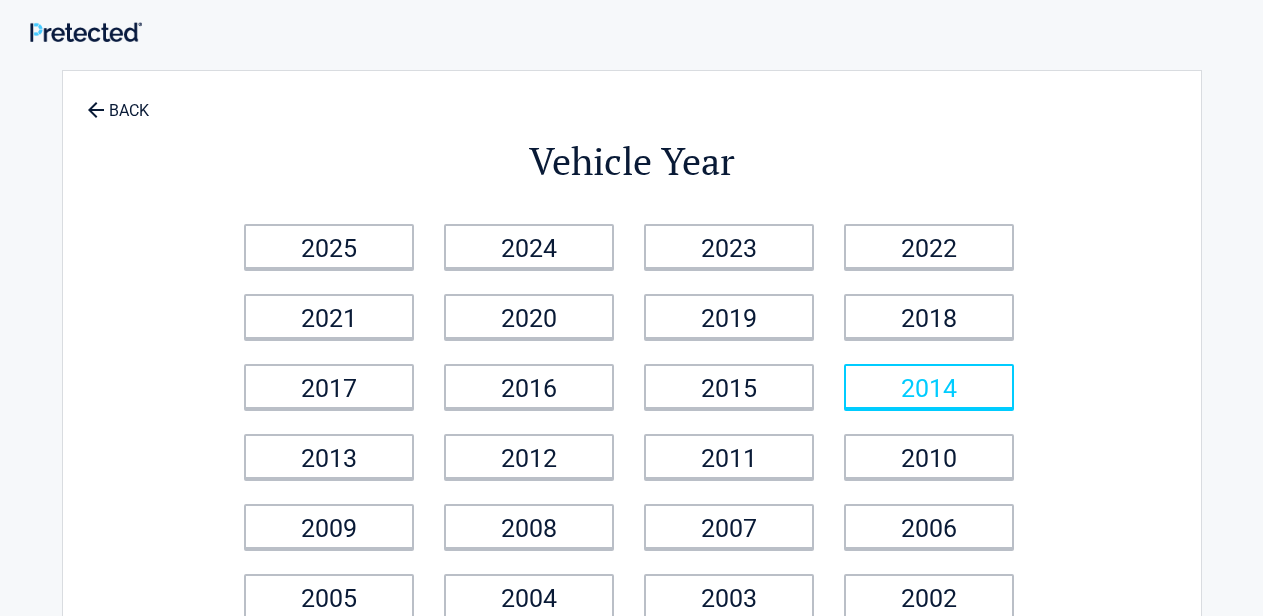 click on "2014" at bounding box center [929, 386] 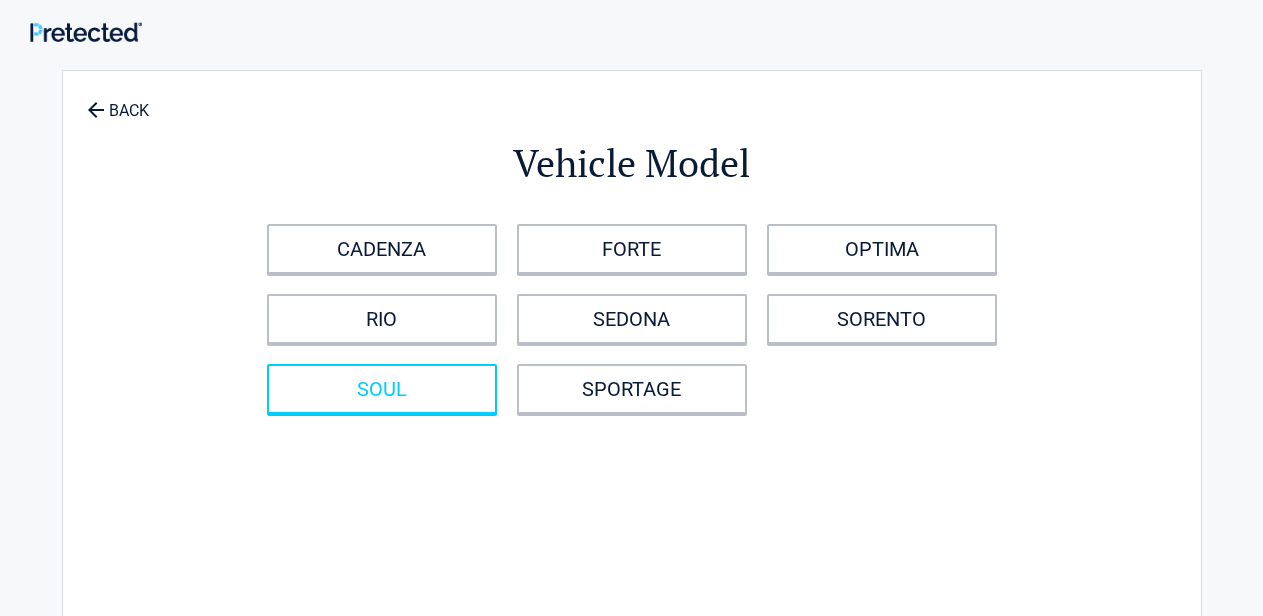 click on "SOUL" at bounding box center [382, 389] 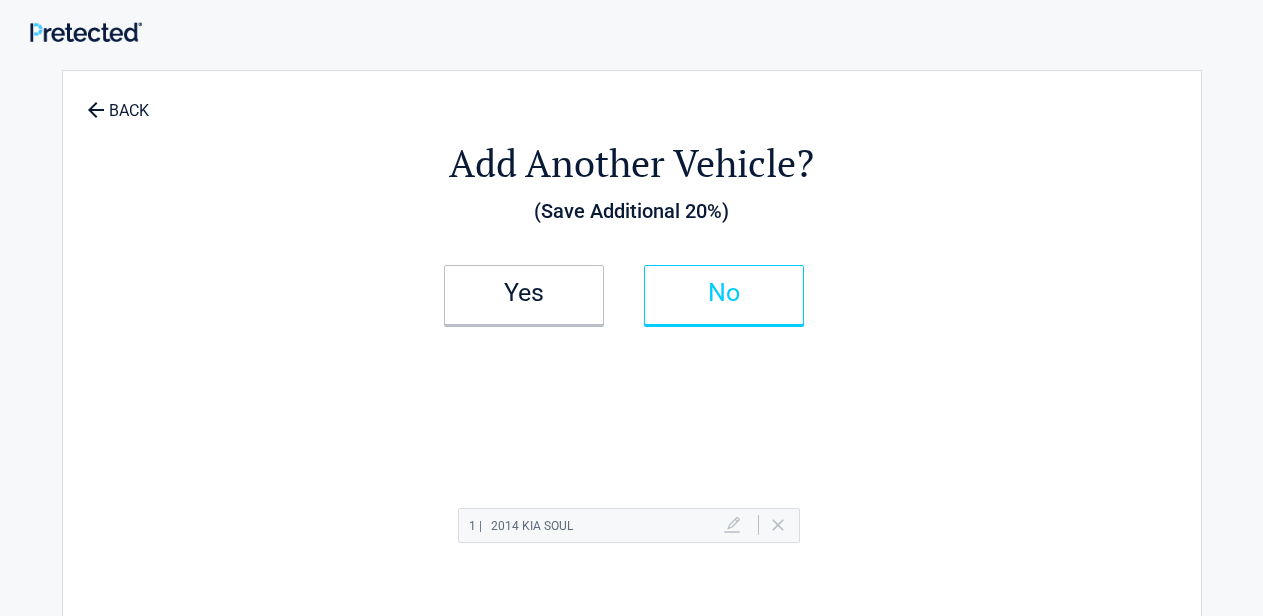 click on "No" at bounding box center (724, 293) 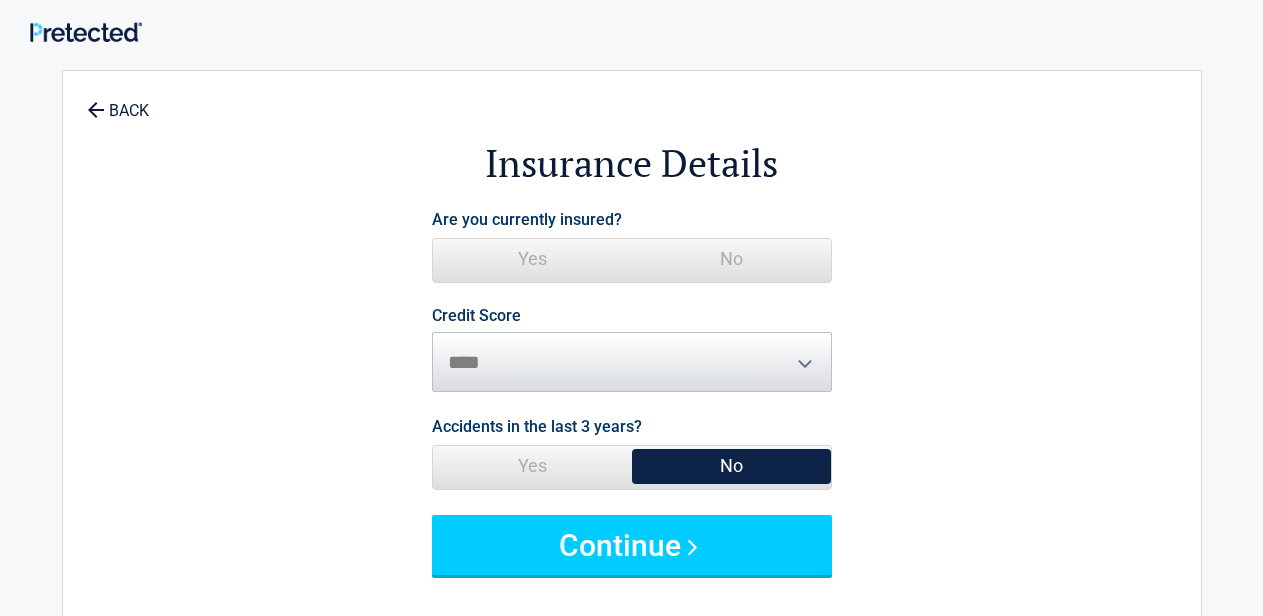 click on "Yes" at bounding box center [532, 259] 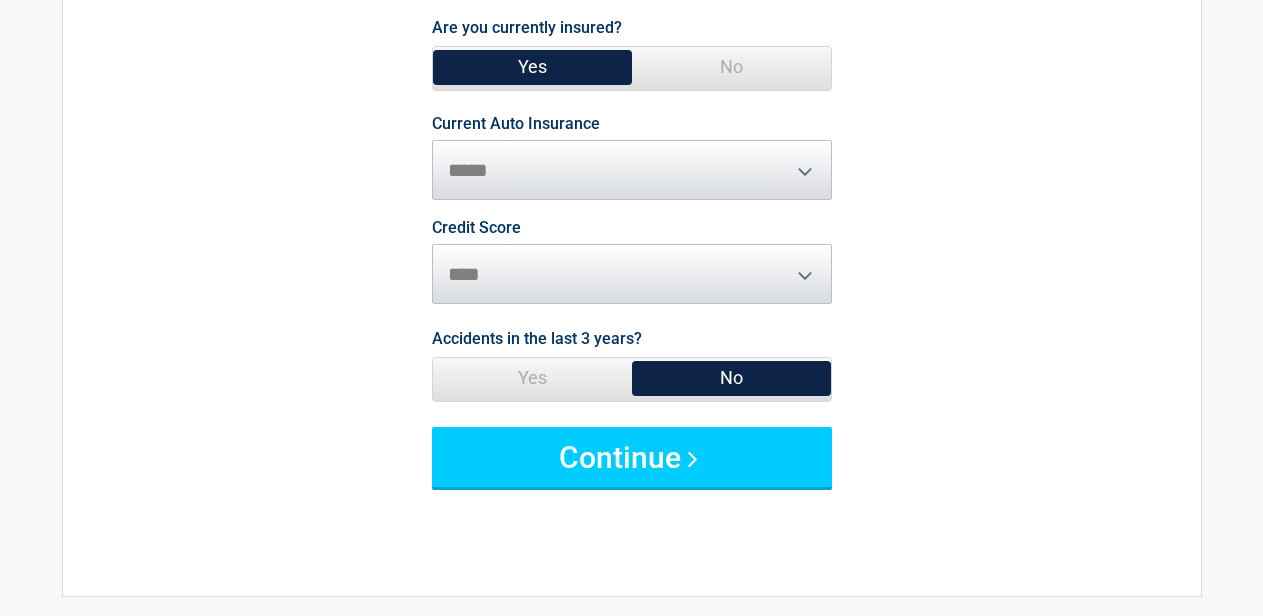 scroll, scrollTop: 200, scrollLeft: 0, axis: vertical 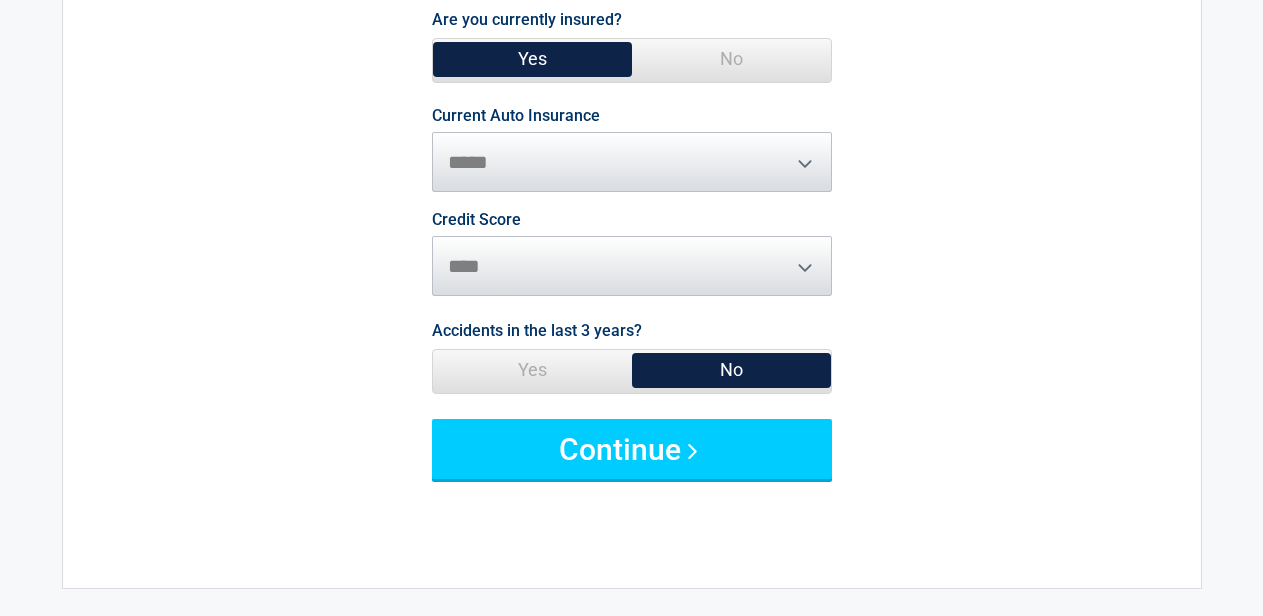 click on "**********" at bounding box center [632, 150] 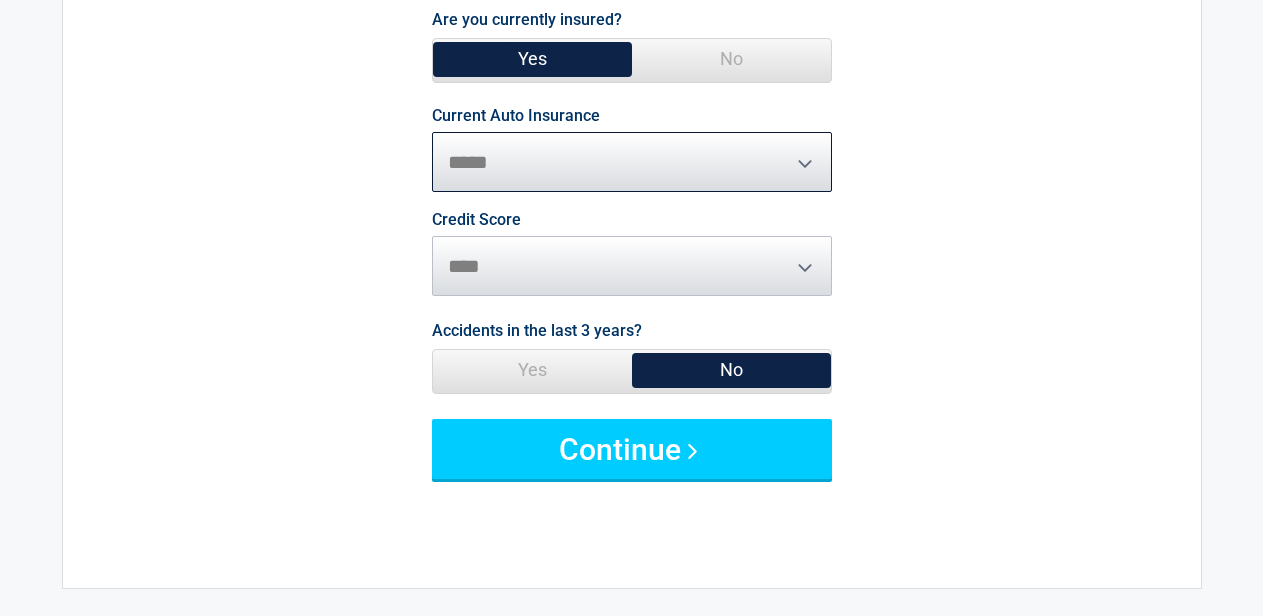 click on "**********" at bounding box center [632, 162] 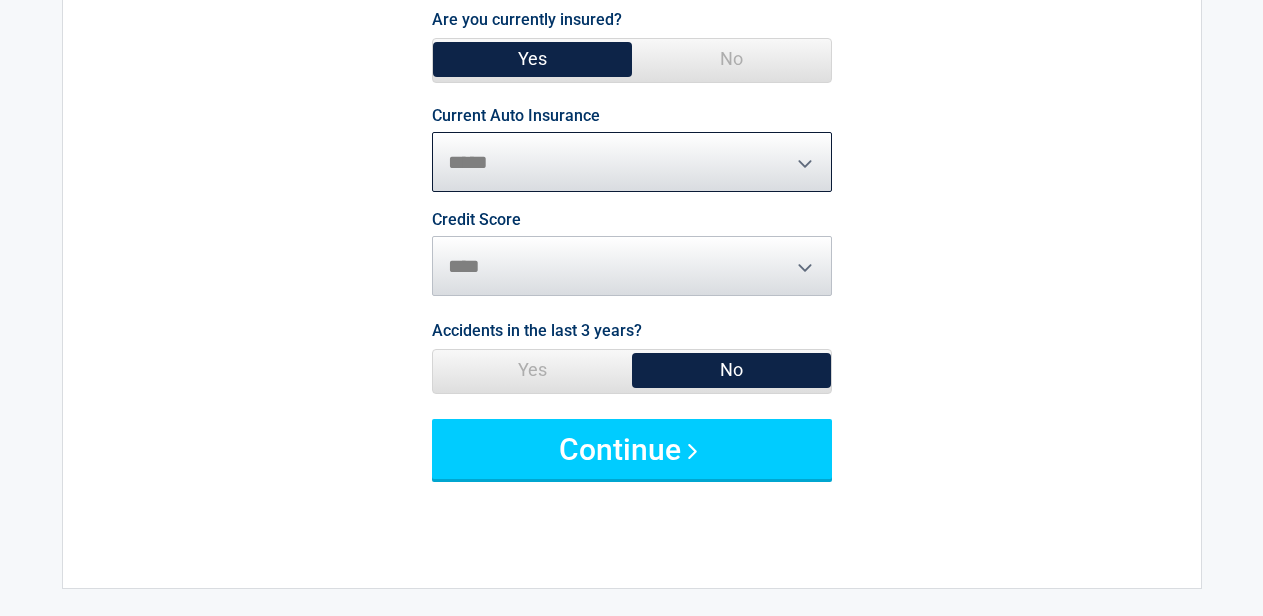 select on "*****" 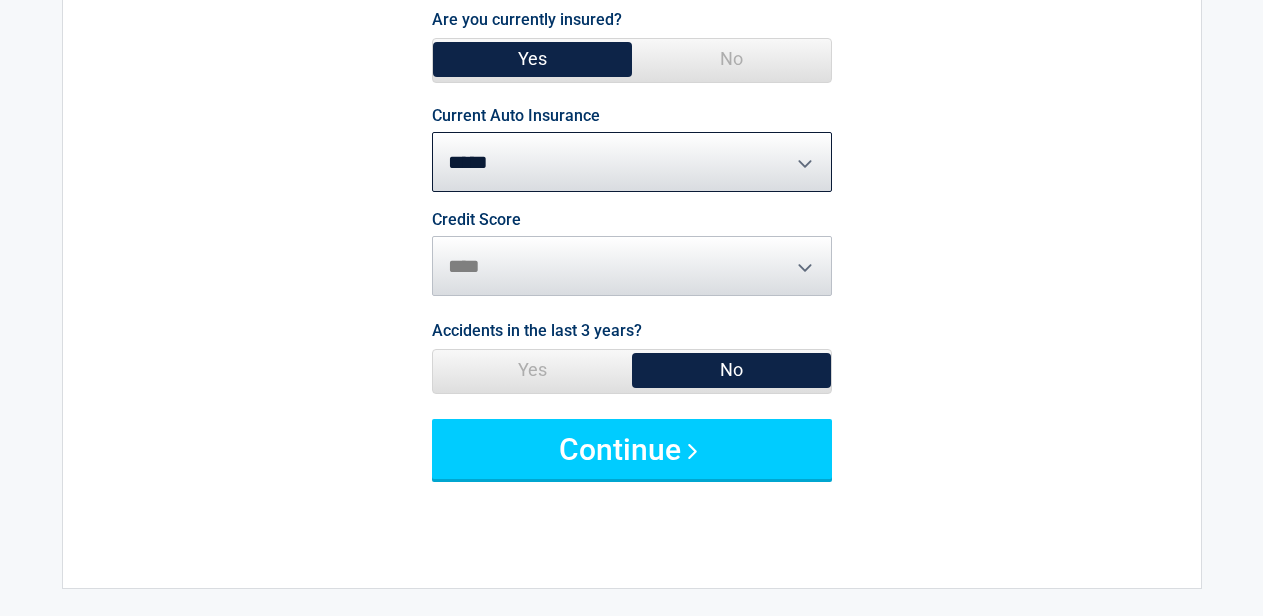 click on "Credit Score
*********
****
*******
****" at bounding box center [632, 254] 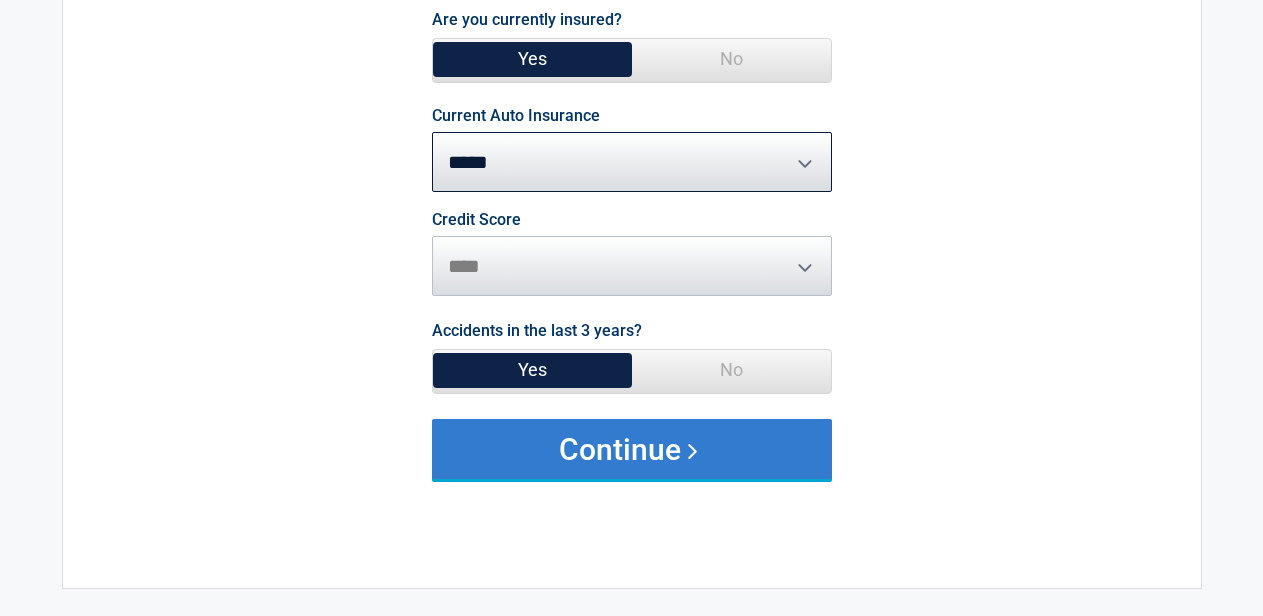 click on "Continue" at bounding box center (632, 449) 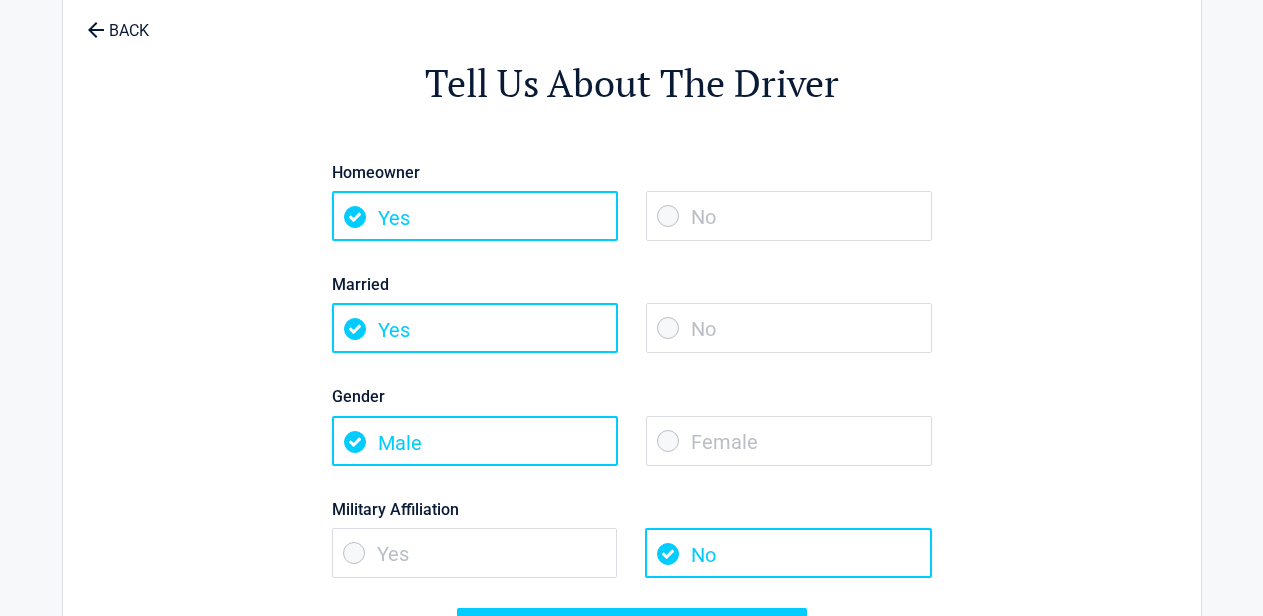scroll, scrollTop: 120, scrollLeft: 0, axis: vertical 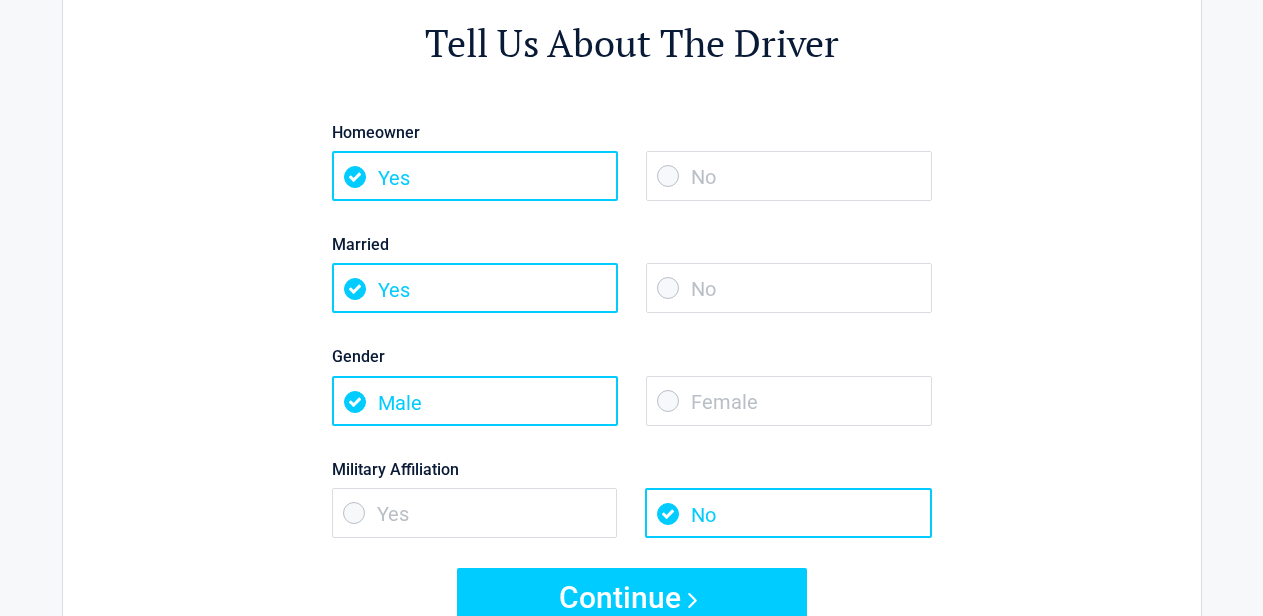 click on "No" at bounding box center (789, 176) 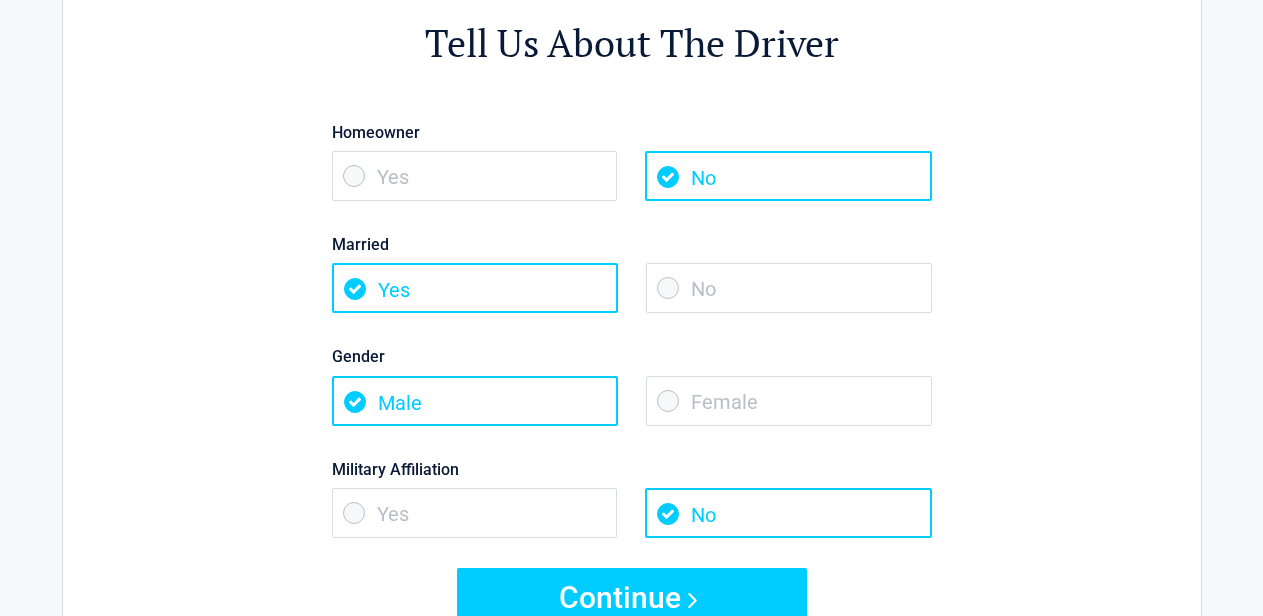 click on "No" at bounding box center [789, 288] 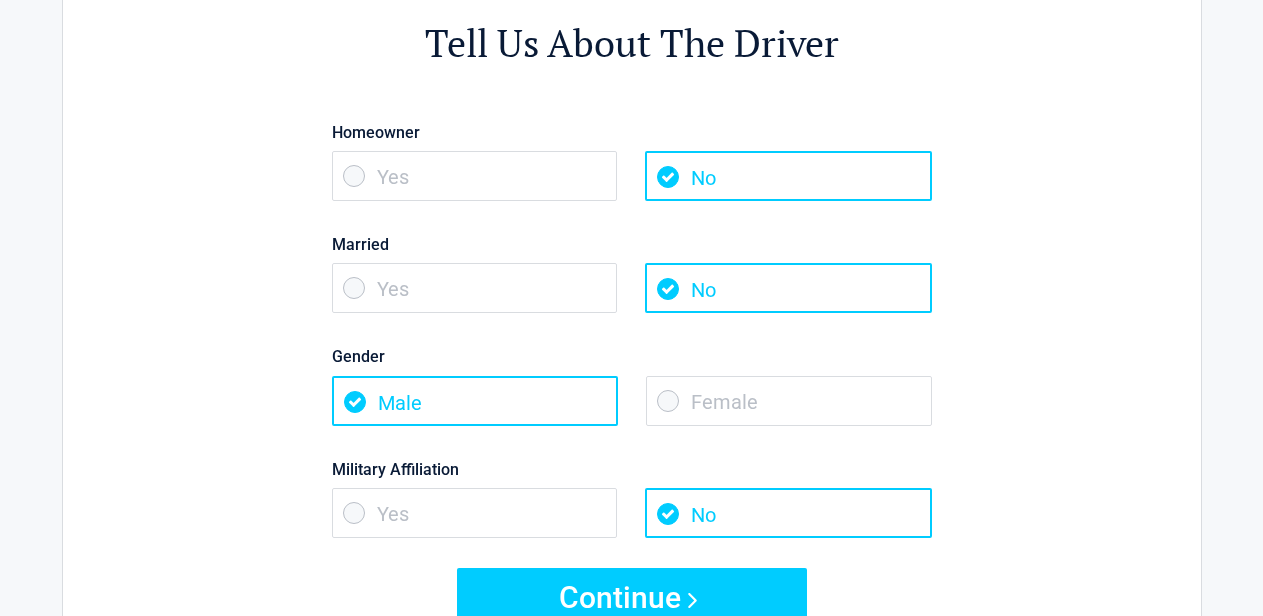 click on "Female" at bounding box center (789, 401) 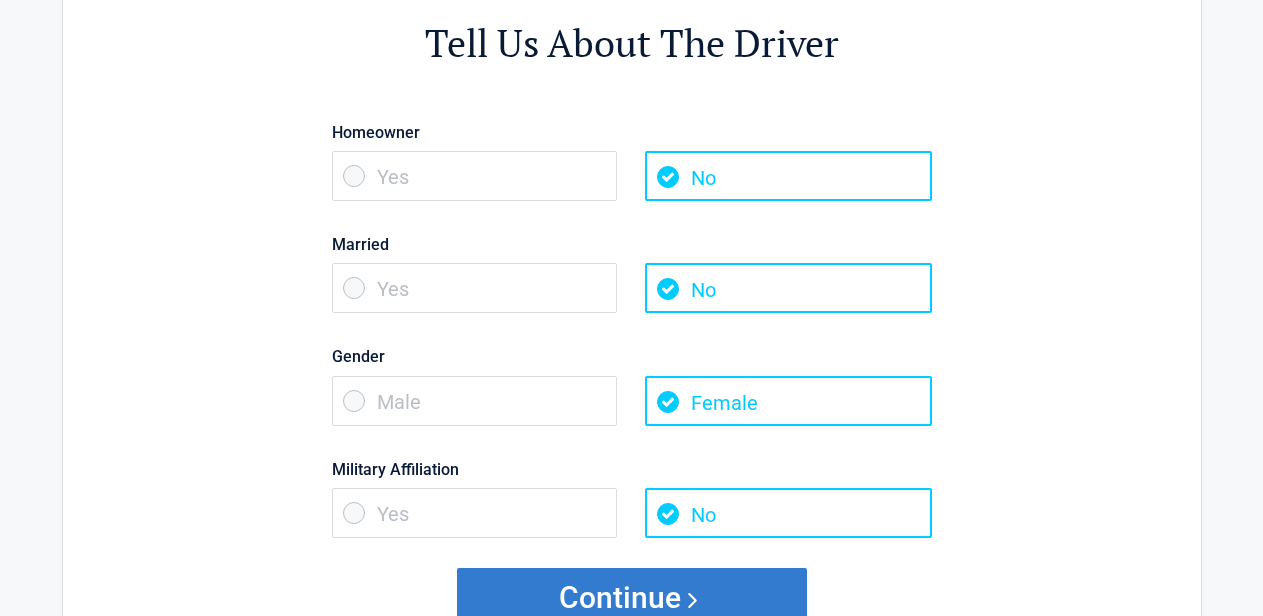 click on "Continue" at bounding box center [632, 598] 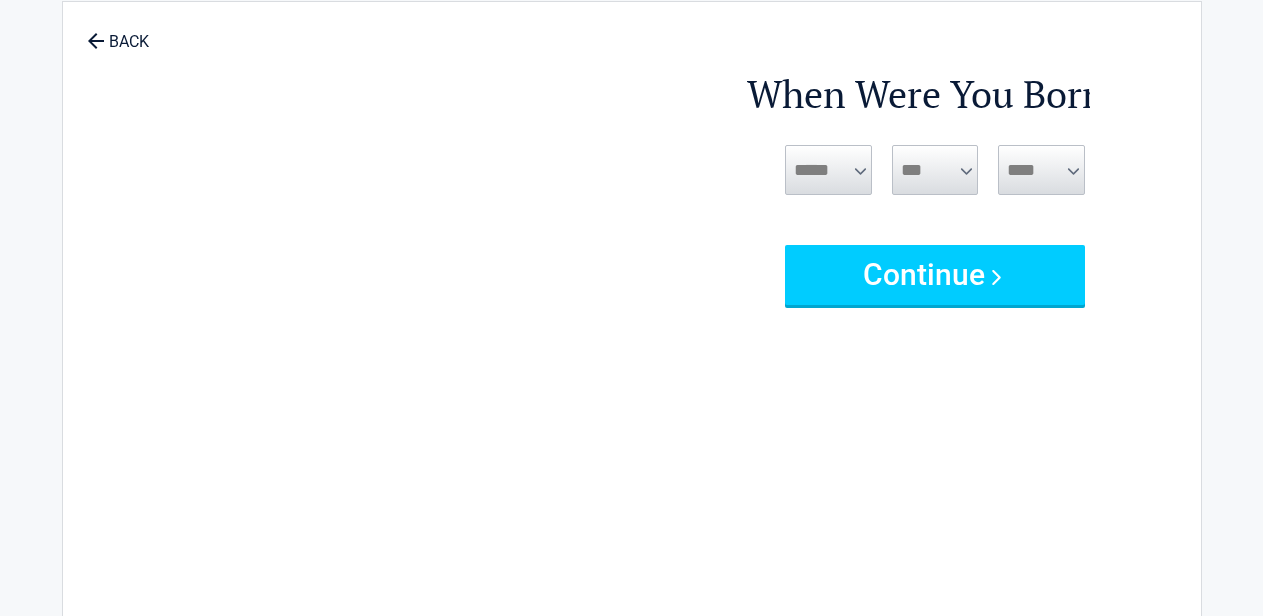 scroll, scrollTop: 0, scrollLeft: 0, axis: both 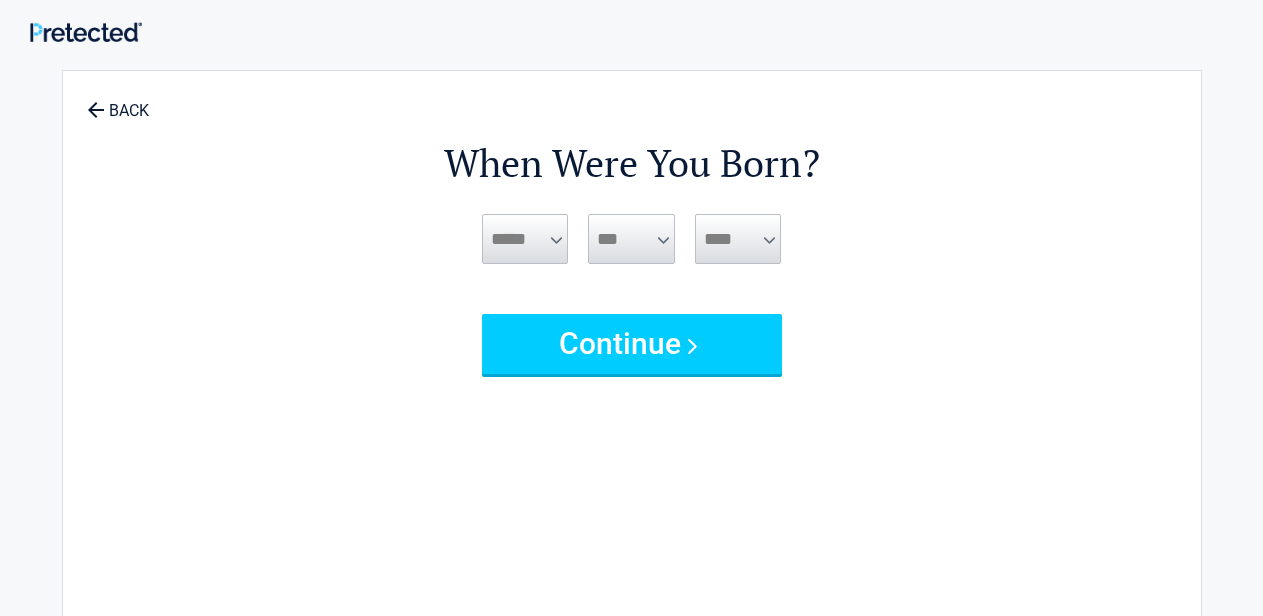 click on "*****
***
***
***
***
***
***
***
***
***
***
***
***" at bounding box center [525, 239] 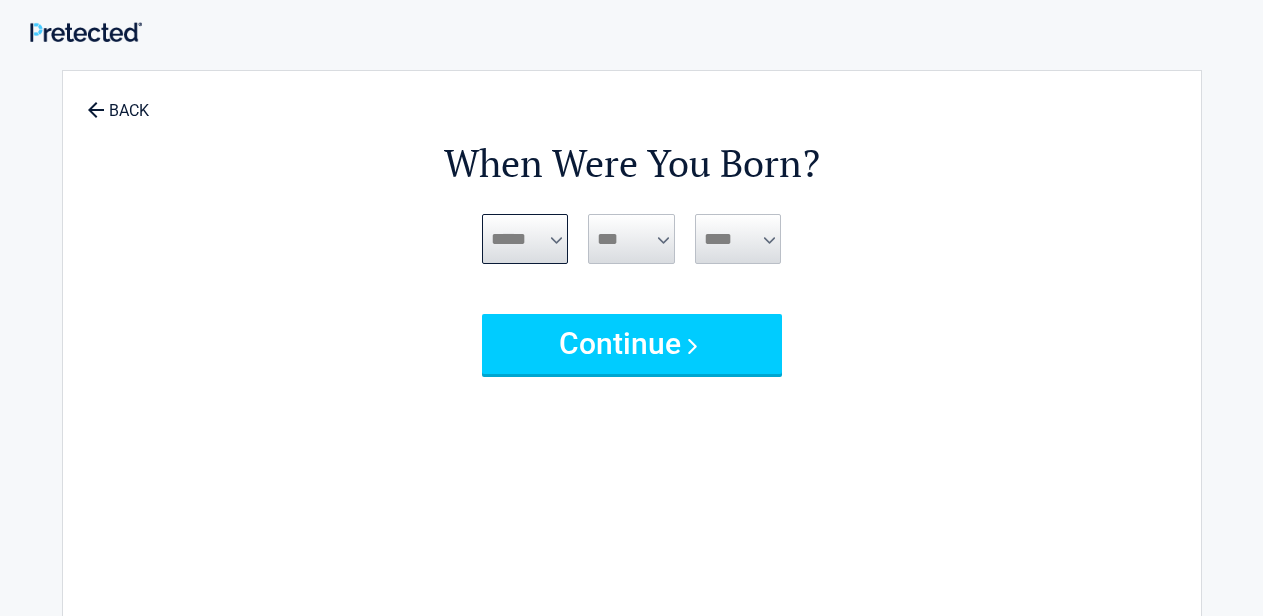 click on "*****
***
***
***
***
***
***
***
***
***
***
***
***" at bounding box center (525, 239) 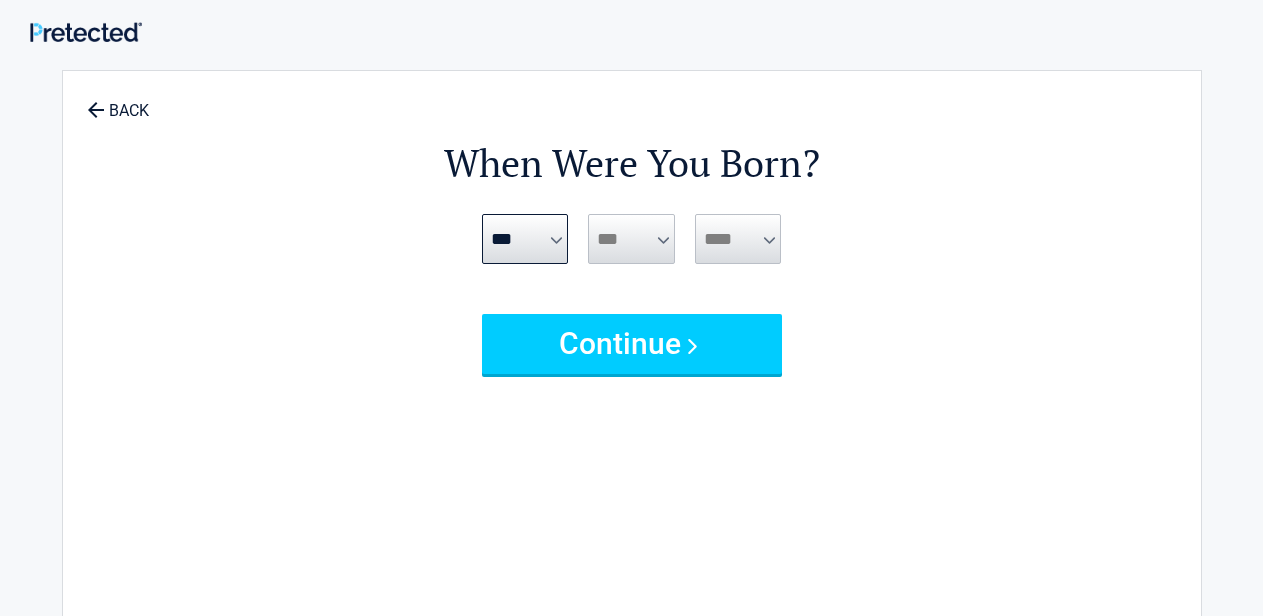 click on "*** * * * * * * * * * ** ** ** ** ** ** ** ** ** ** ** ** ** ** ** ** ** ** ** ** ** **" at bounding box center [631, 239] 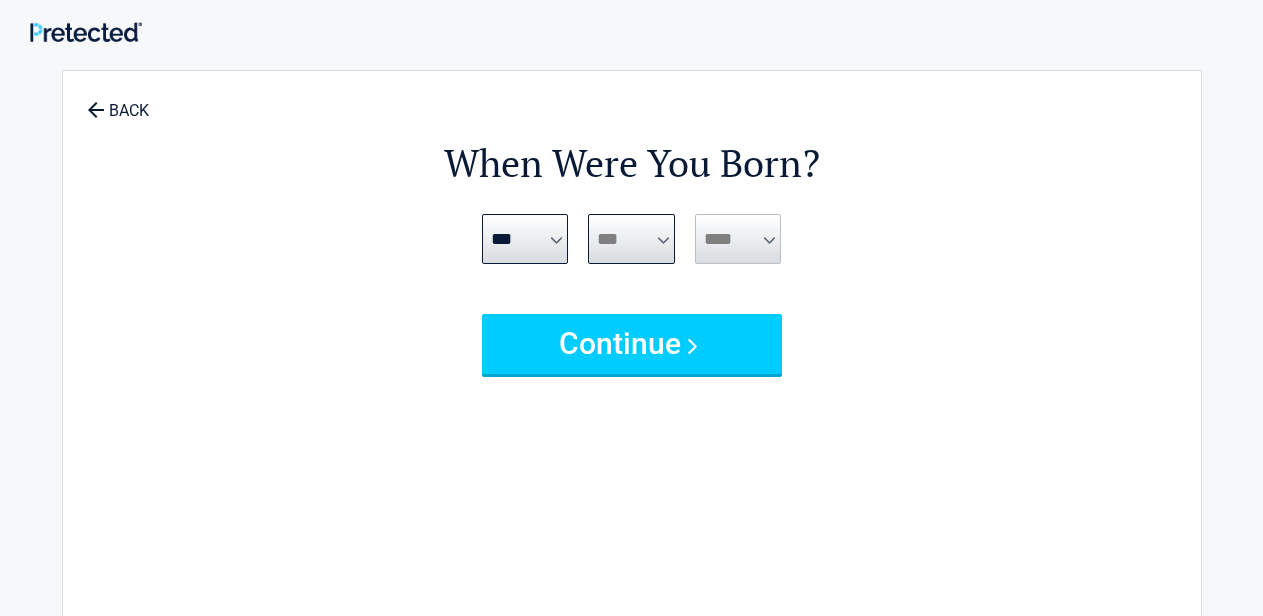 click on "*** * * * * * * * * * ** ** ** ** ** ** ** ** ** ** ** ** ** ** ** ** ** ** ** ** ** **" at bounding box center (631, 239) 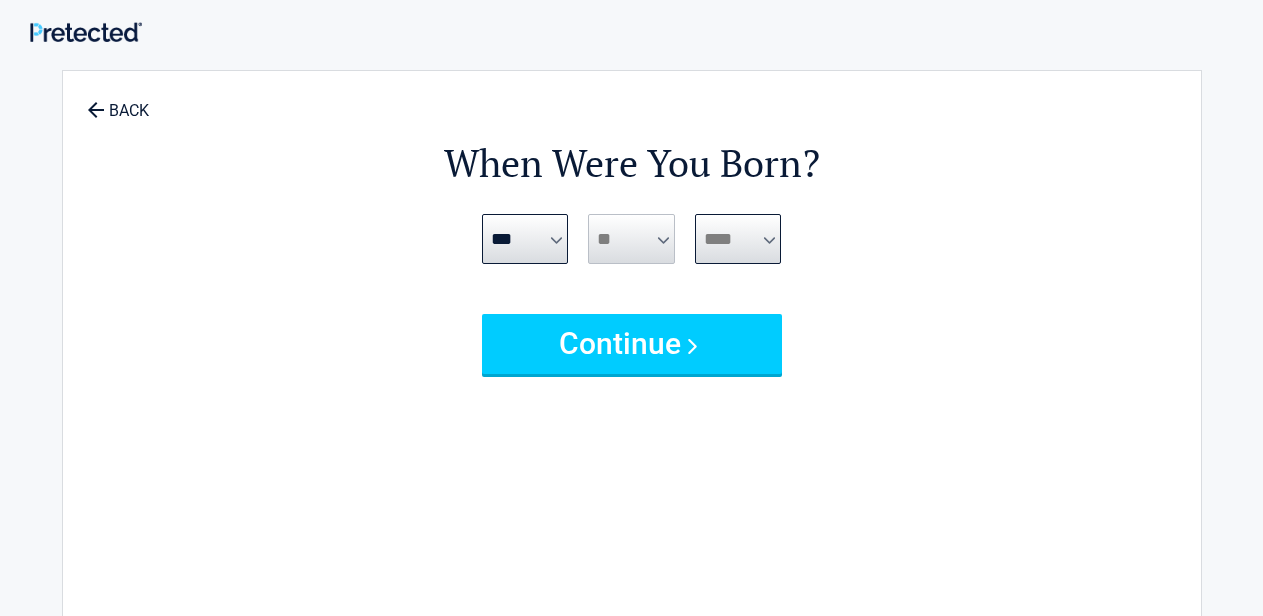 click on "****
****
****
****
****
****
****
****
****
****
****
****
****
****
****
****
****
****
****
****
****
****
****
****
****
****
****
****
****
****
****
****
****
****
****
****
****
****
****
****
****
****
****
****
****
****
****
****
****
****
****
****
****
****
****
****
****
****
****
****
****
****
****
****" at bounding box center [738, 239] 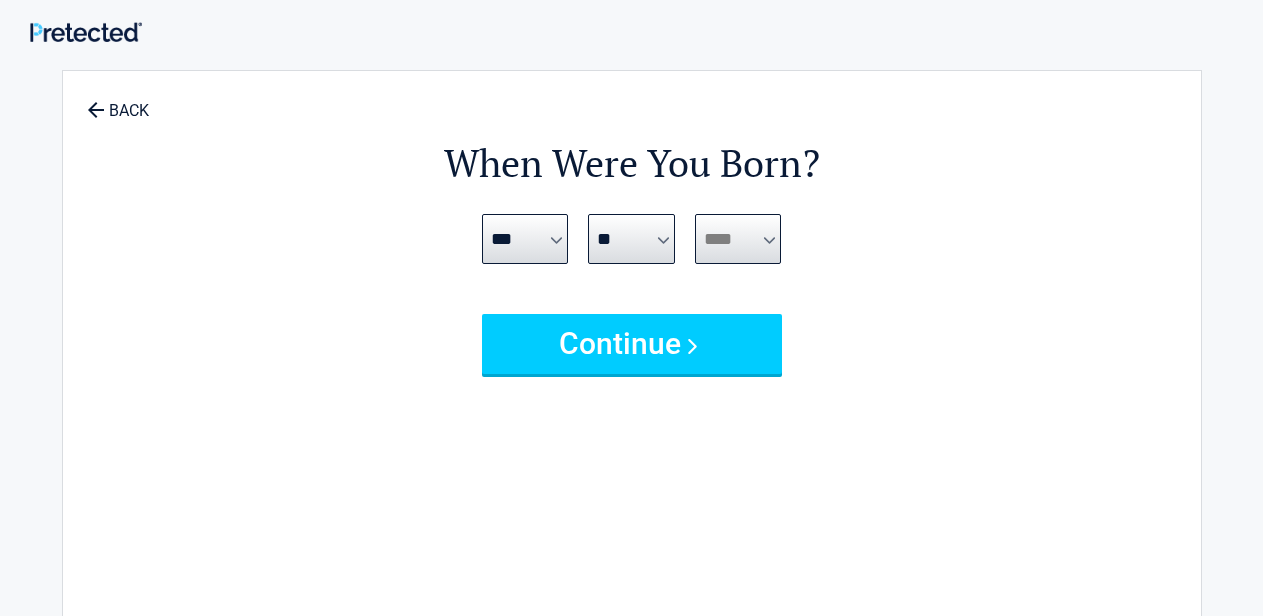 select on "****" 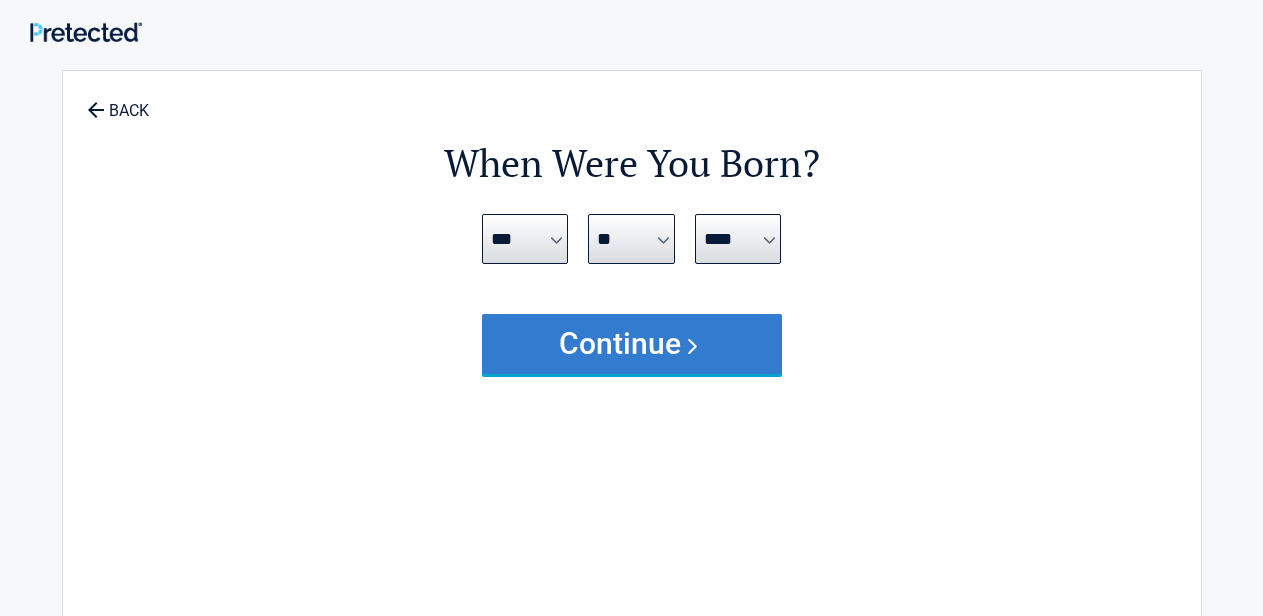 click on "Continue" at bounding box center [632, 344] 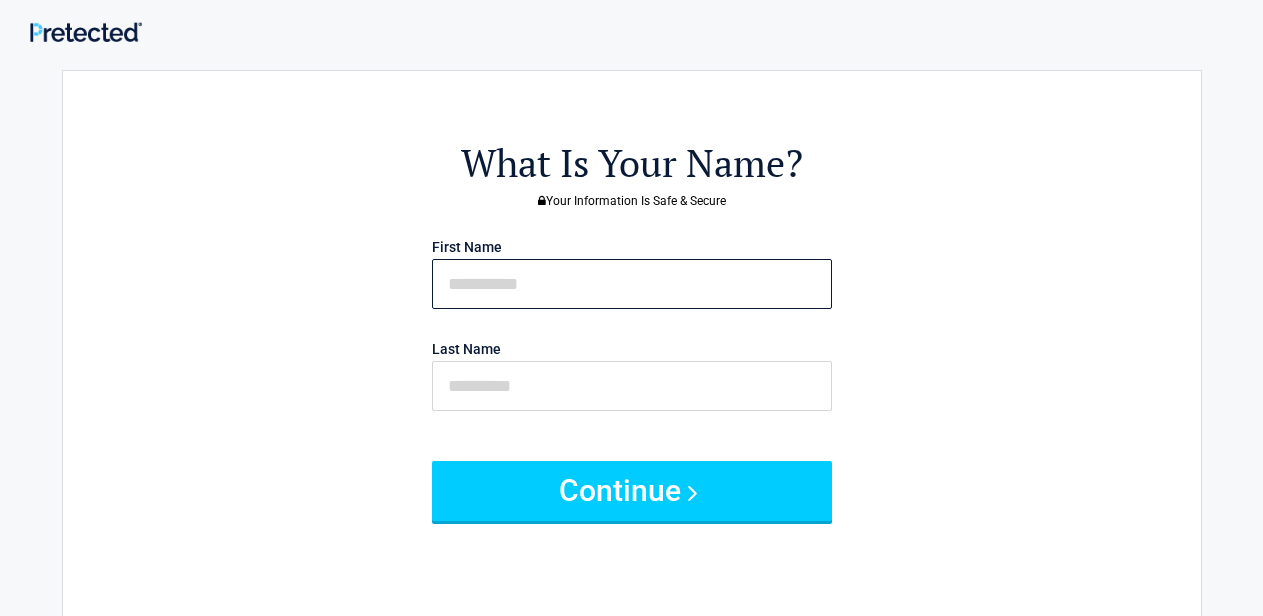 click at bounding box center [632, 284] 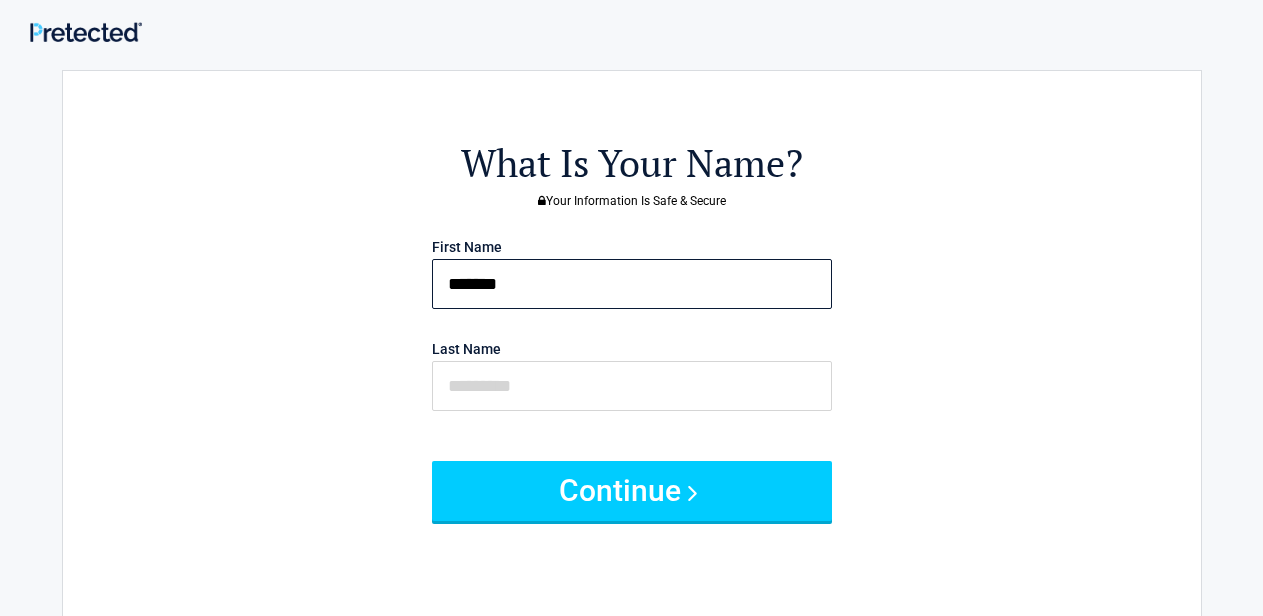 type on "*******" 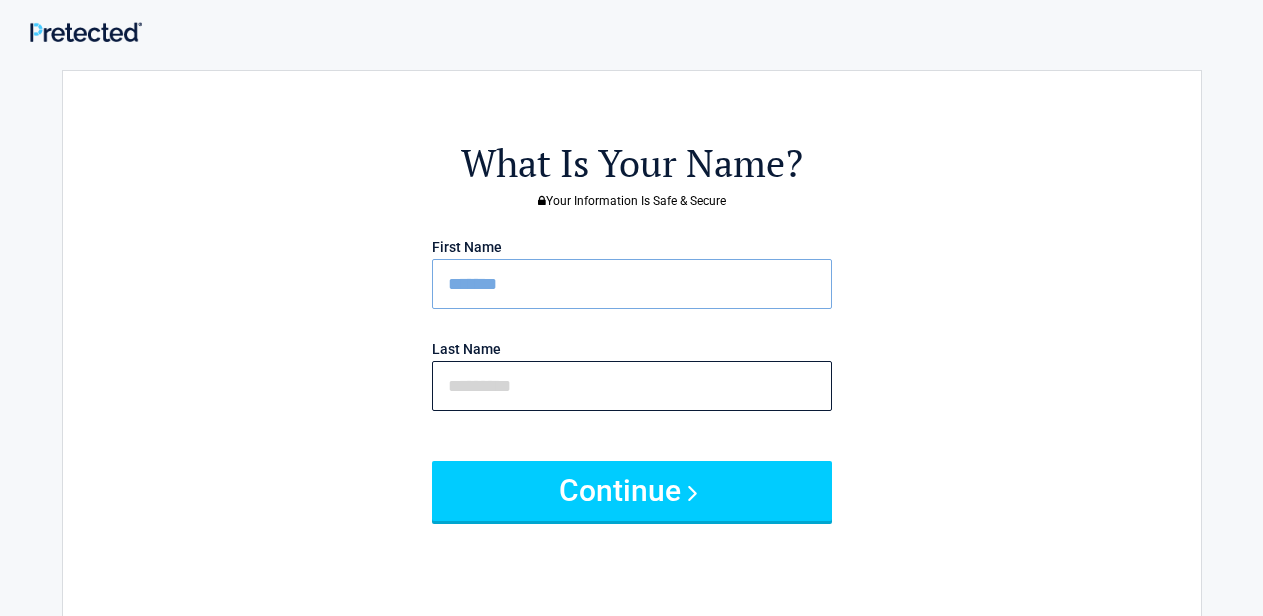 click at bounding box center (632, 386) 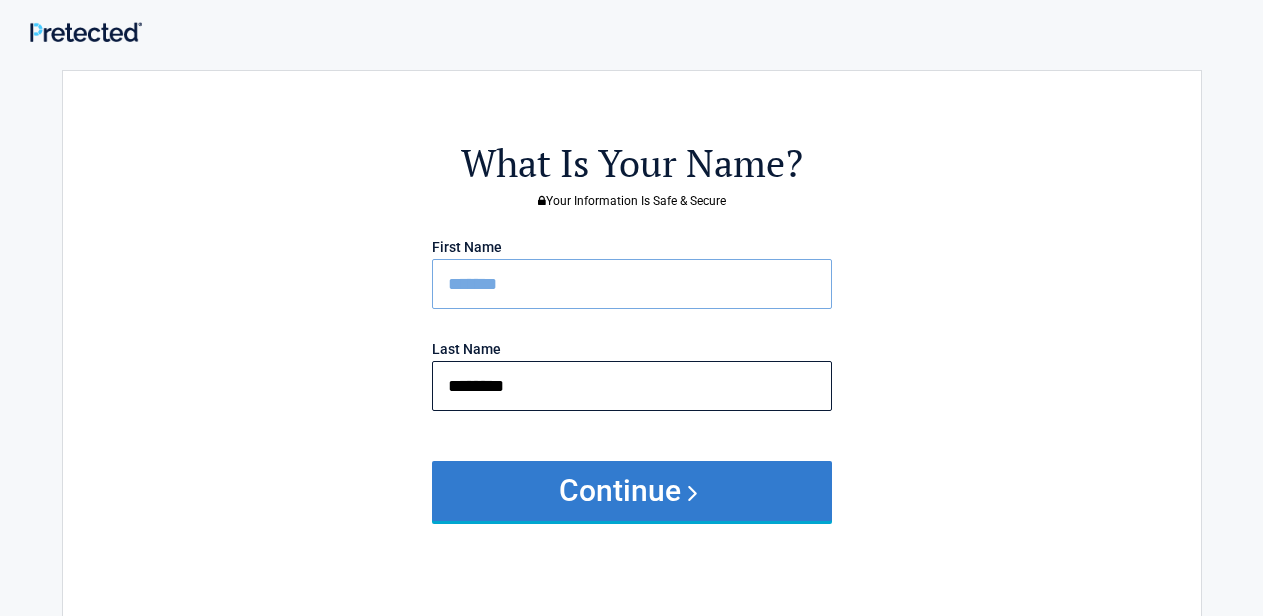 type on "********" 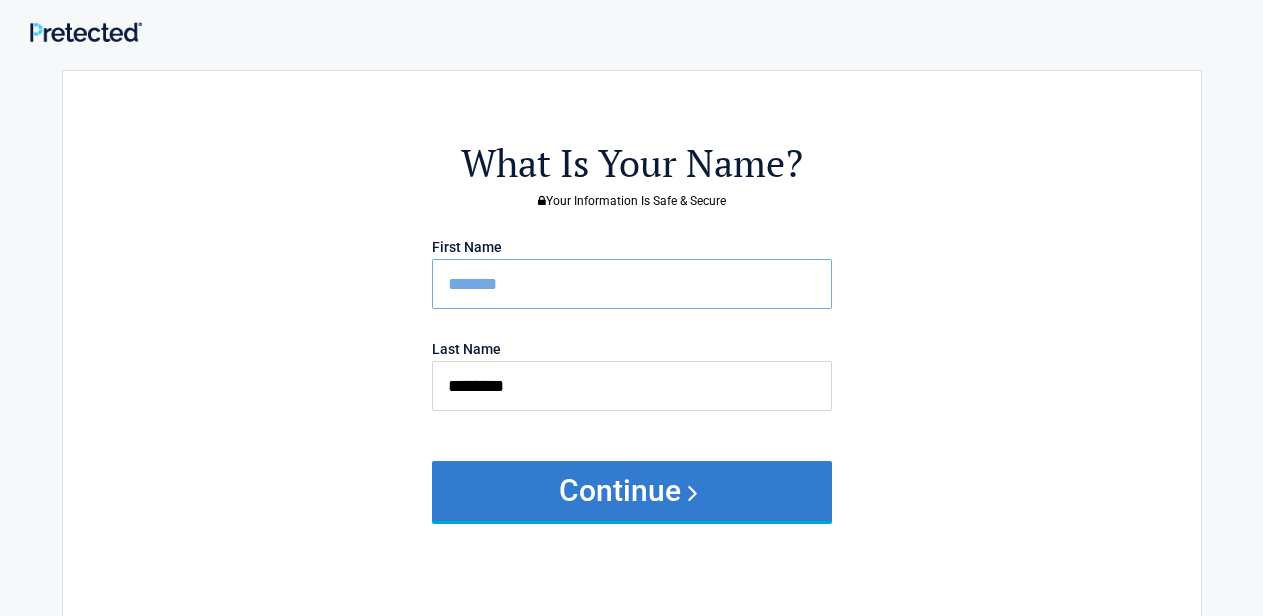 drag, startPoint x: 589, startPoint y: 489, endPoint x: 599, endPoint y: 495, distance: 11.661903 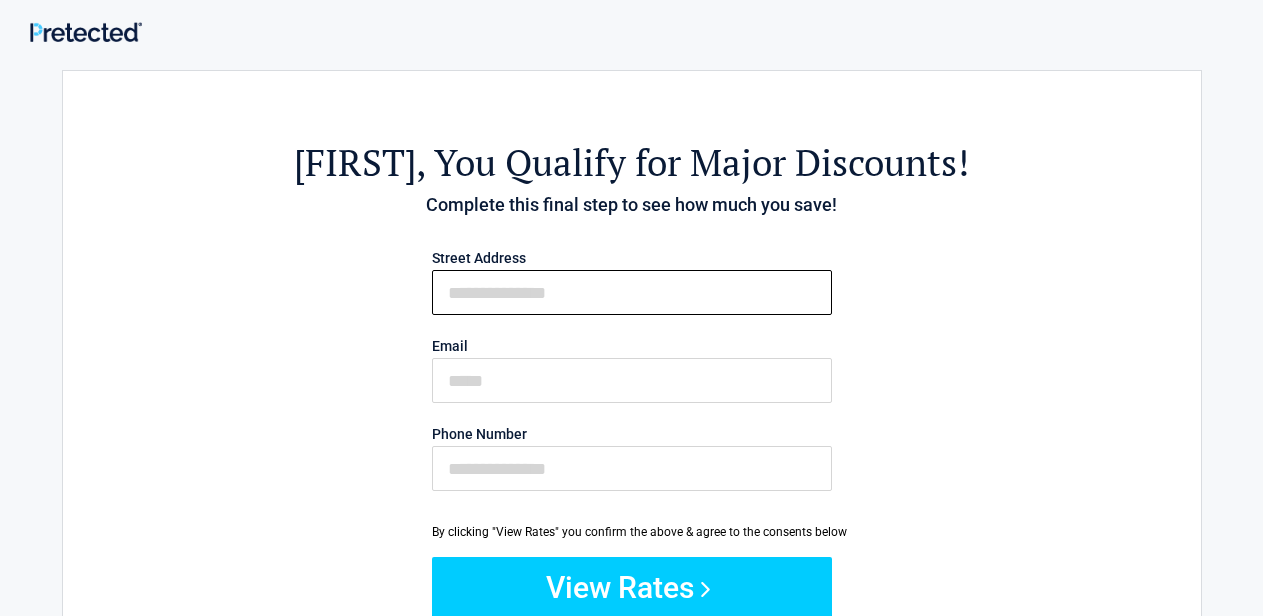 click on "First Name" at bounding box center (632, 292) 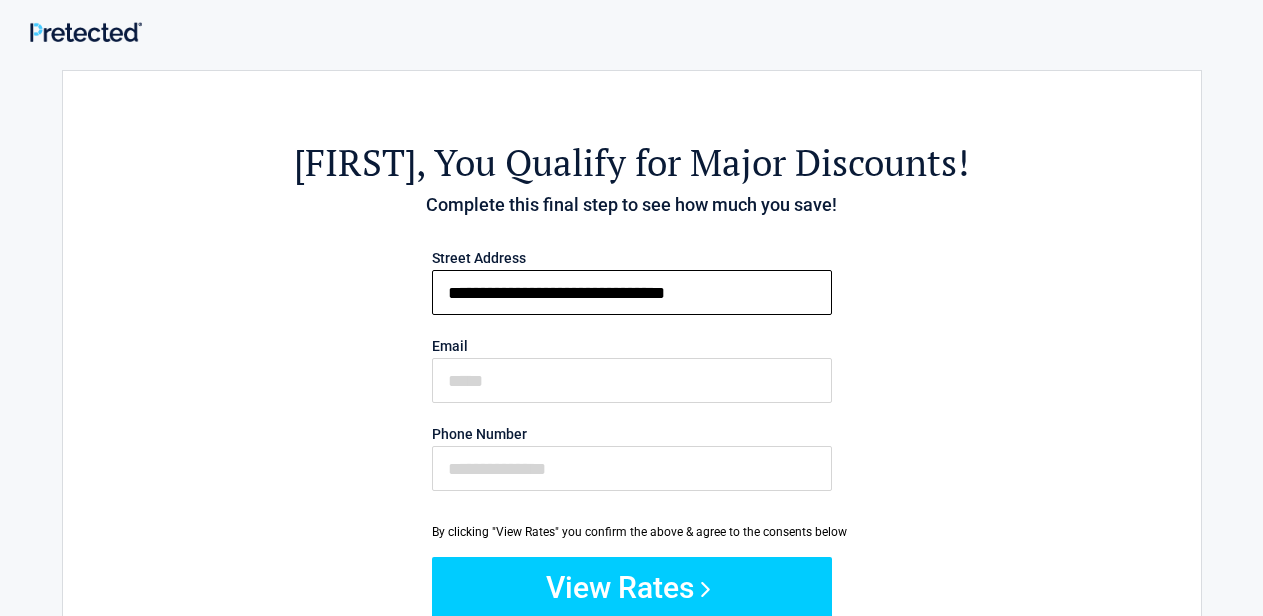 type on "**********" 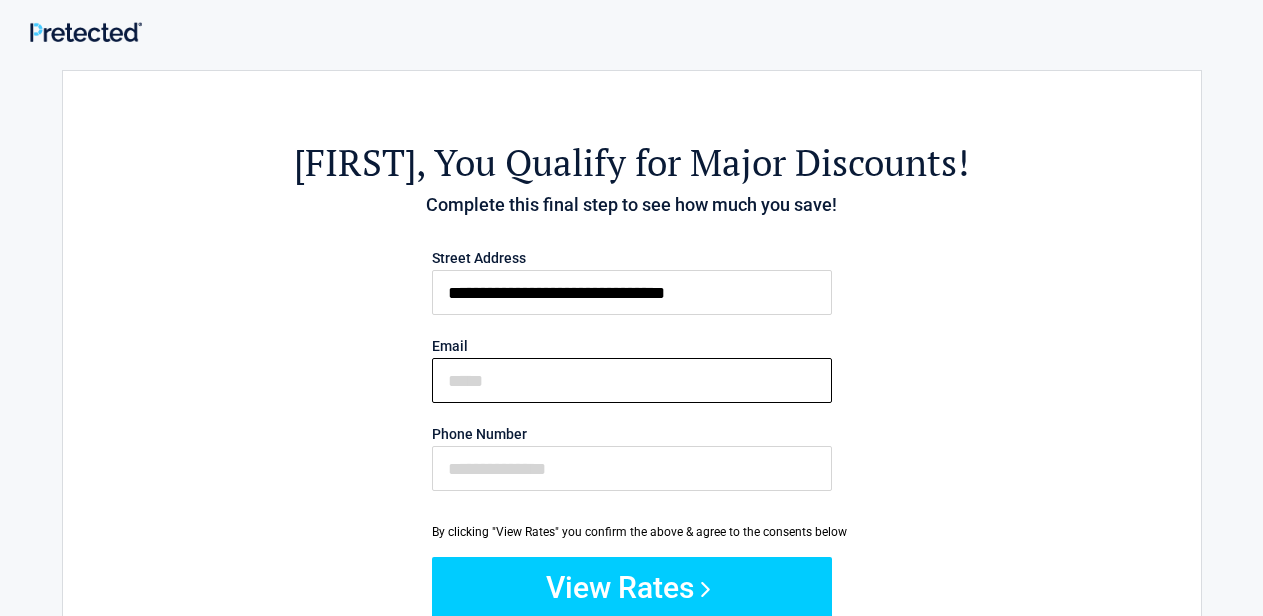 click on "Email" at bounding box center [632, 380] 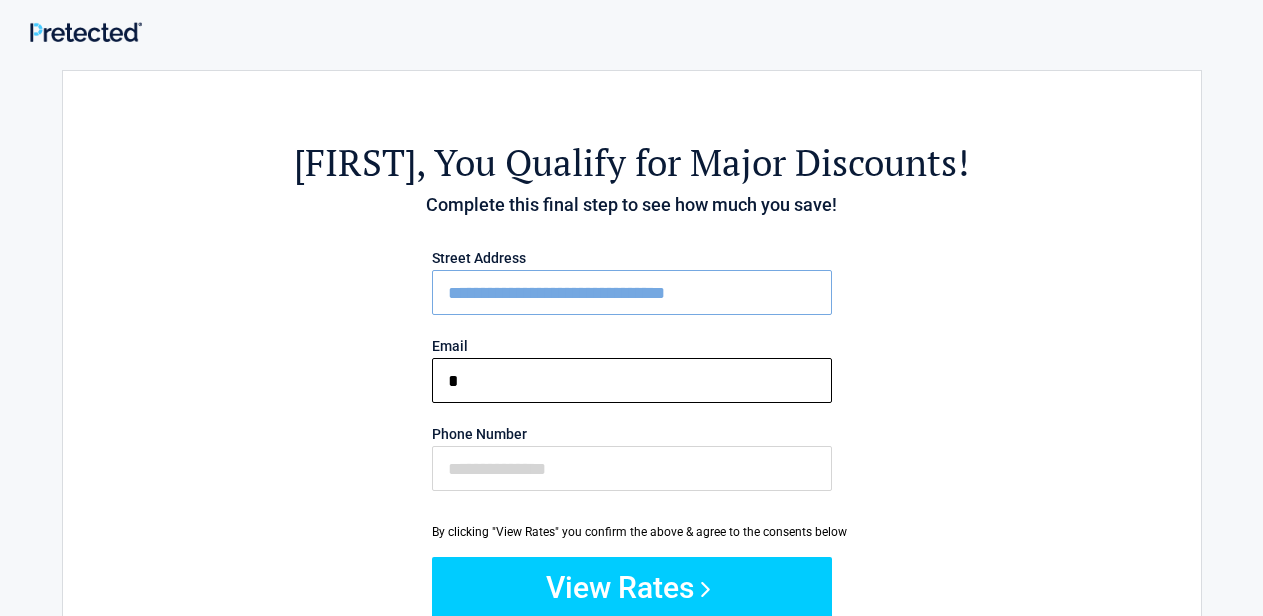 type on "**********" 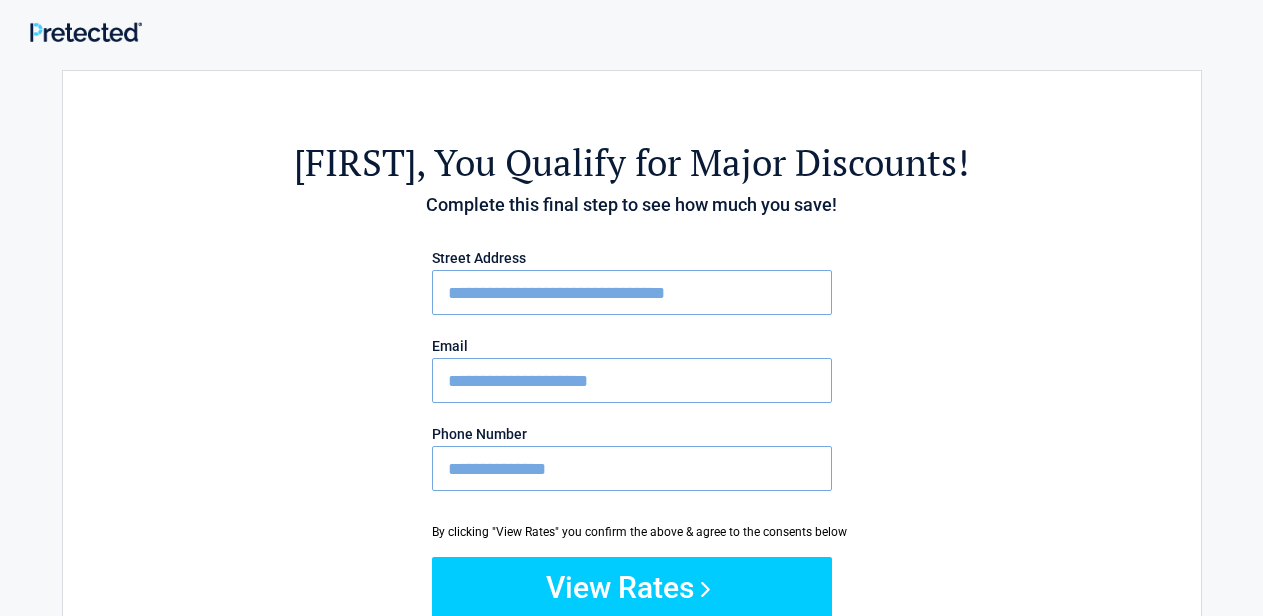 click on "**********" at bounding box center [632, 468] 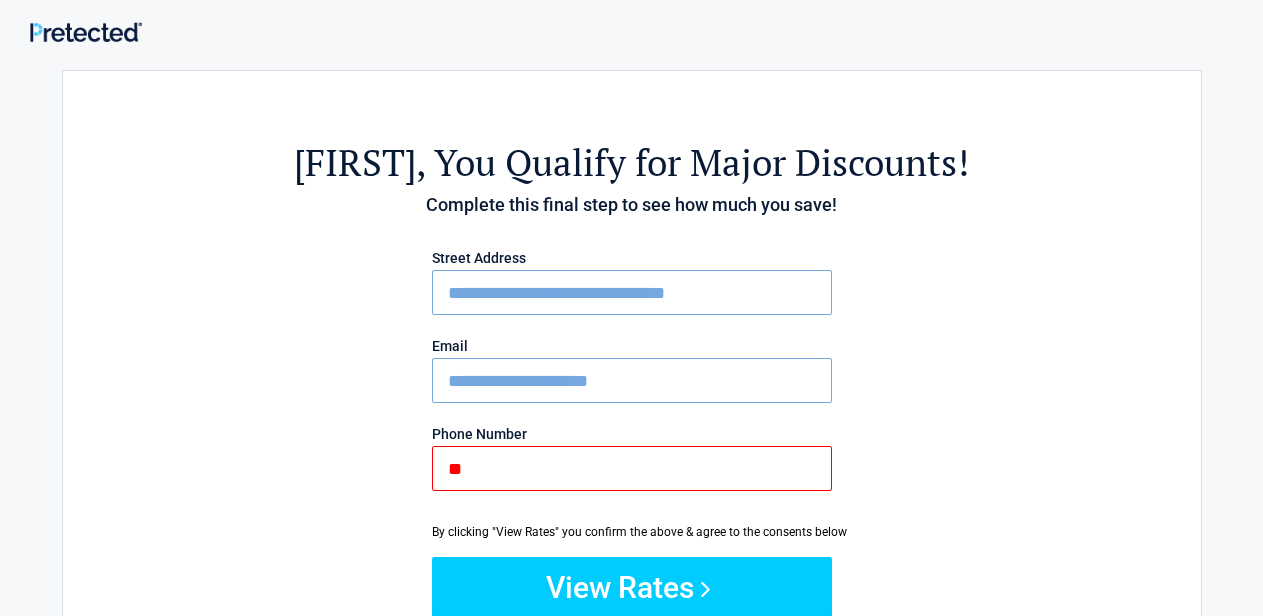 type on "*" 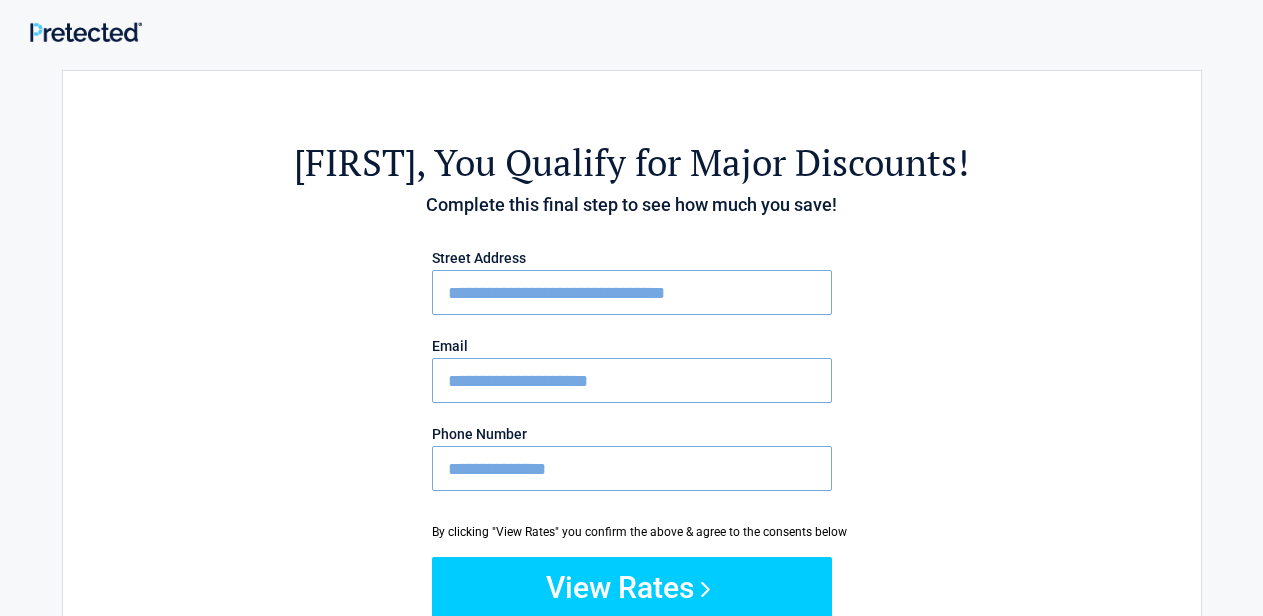 type on "**********" 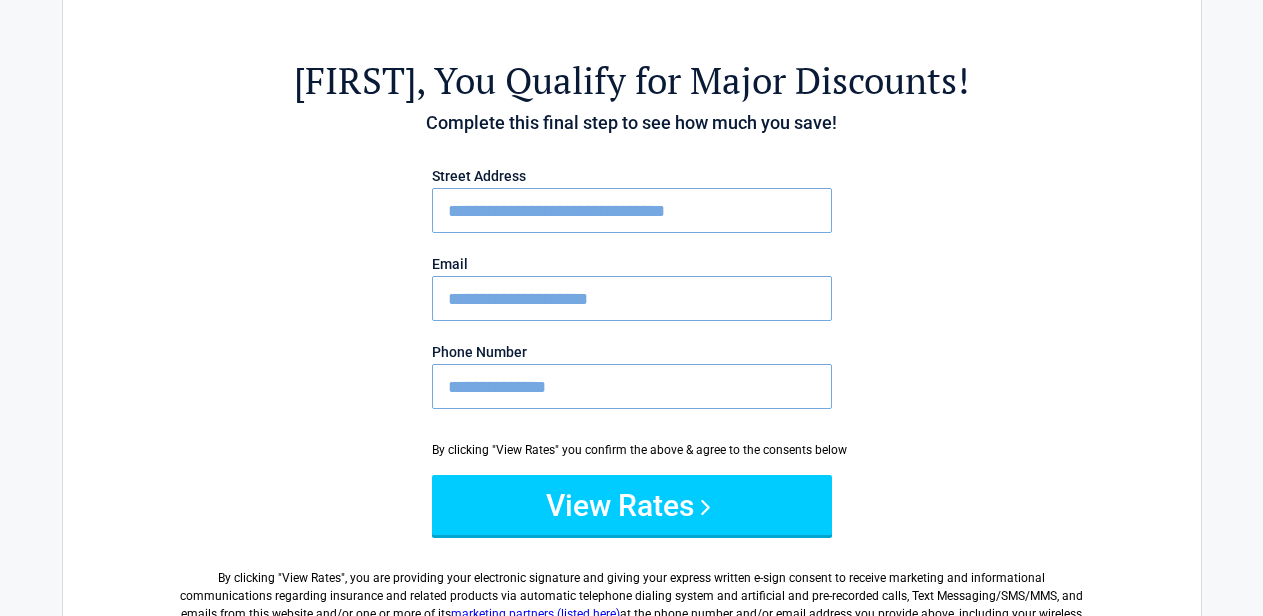 scroll, scrollTop: 120, scrollLeft: 0, axis: vertical 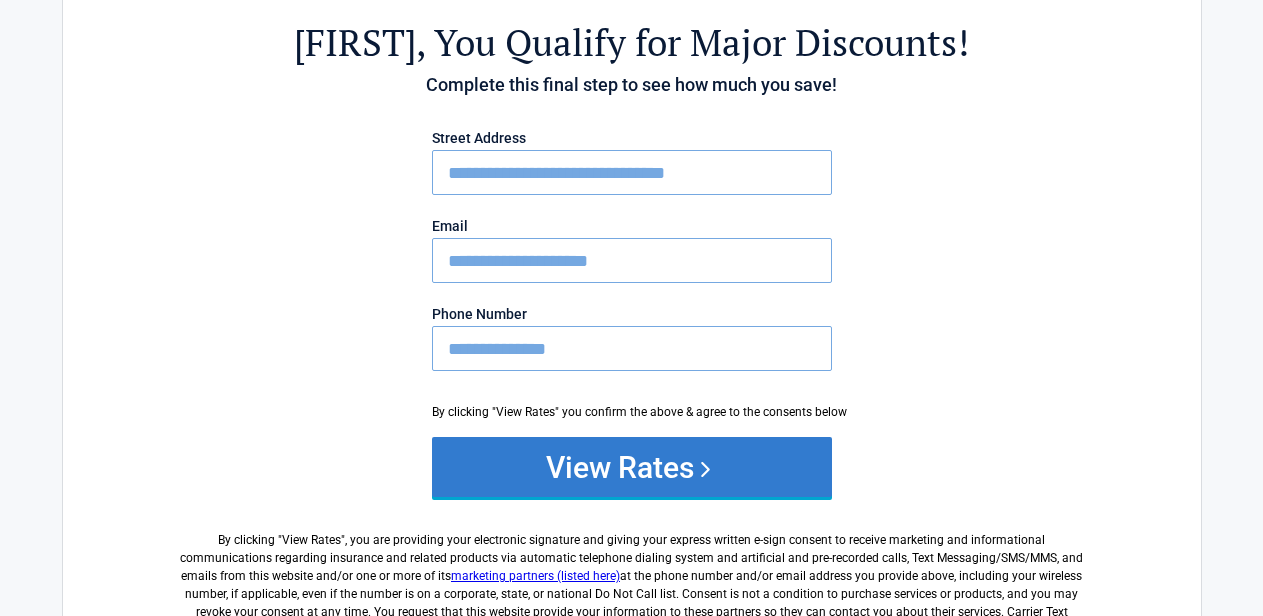 click on "View Rates" at bounding box center [632, 467] 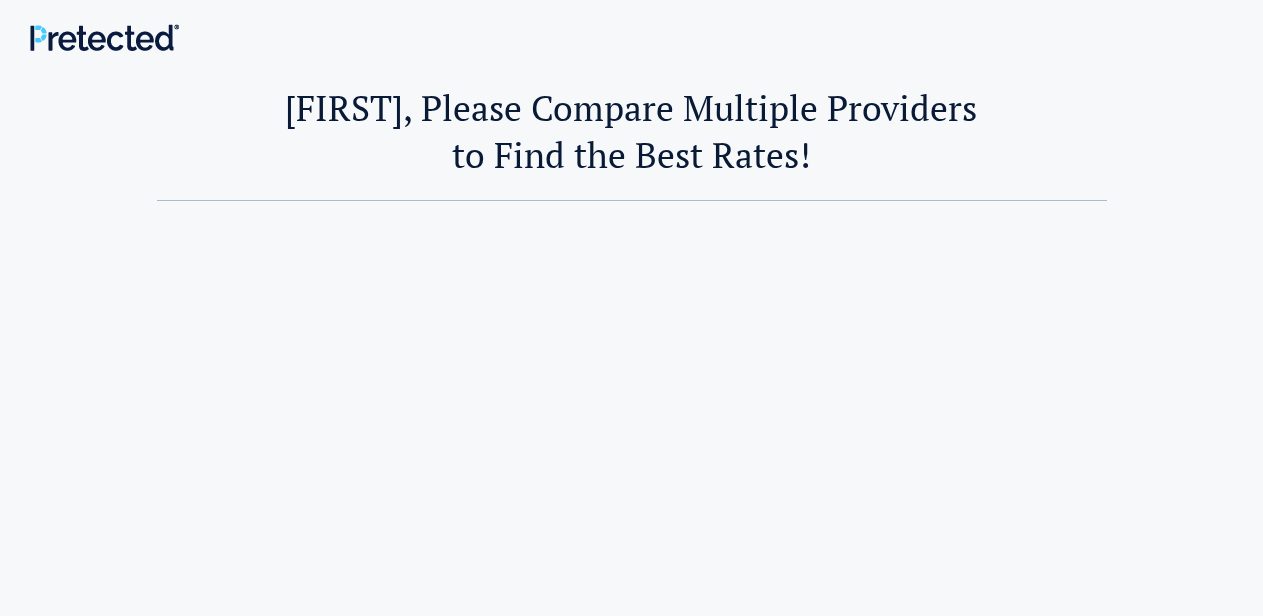 scroll, scrollTop: 0, scrollLeft: 0, axis: both 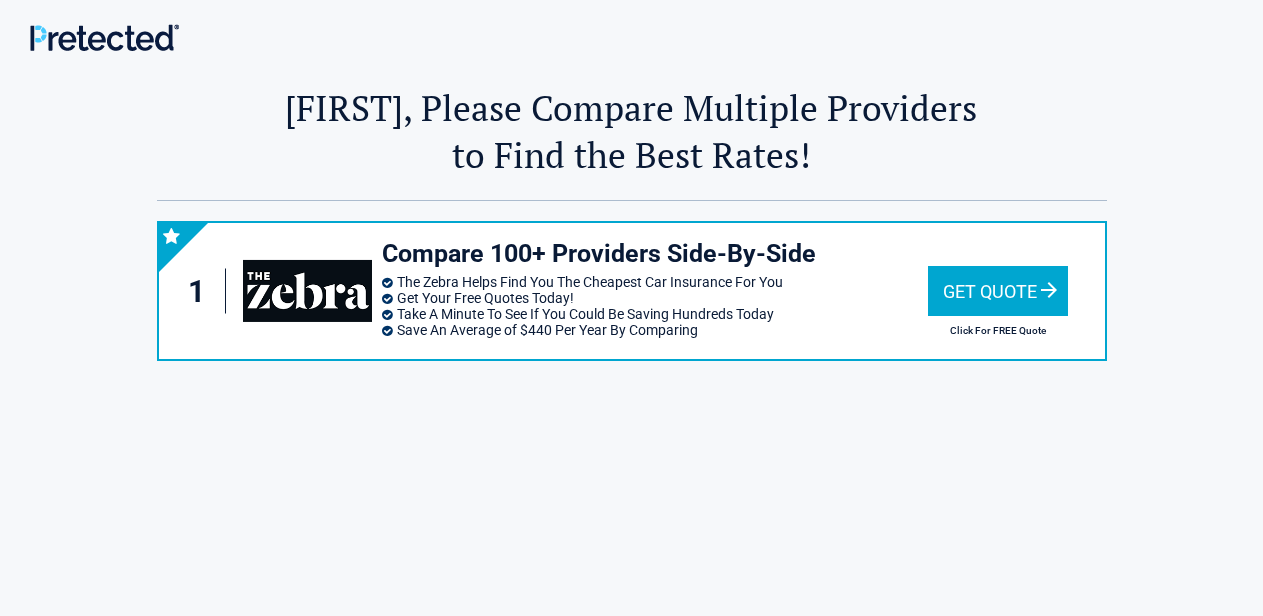 click on "Get Quote" at bounding box center [998, 291] 